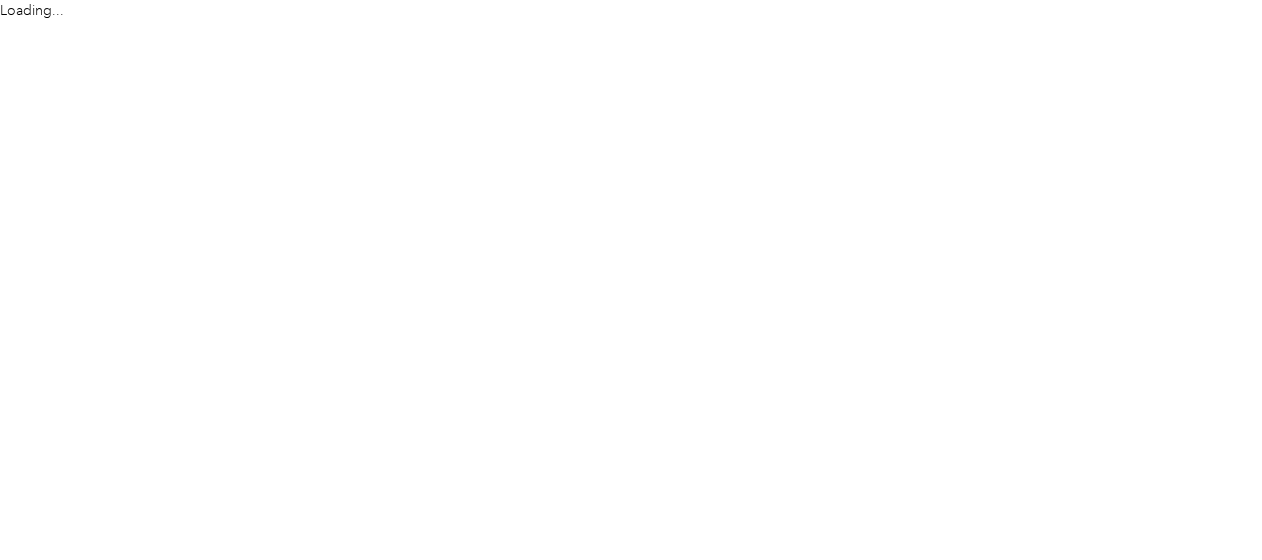scroll, scrollTop: 0, scrollLeft: 0, axis: both 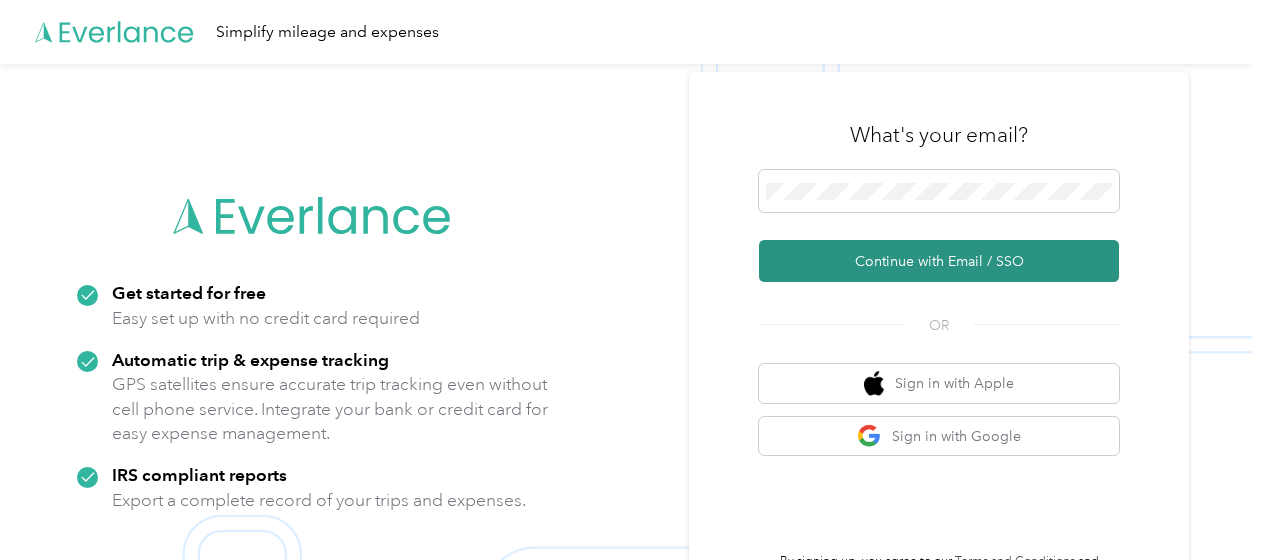 click on "Continue with Email / SSO" at bounding box center [939, 261] 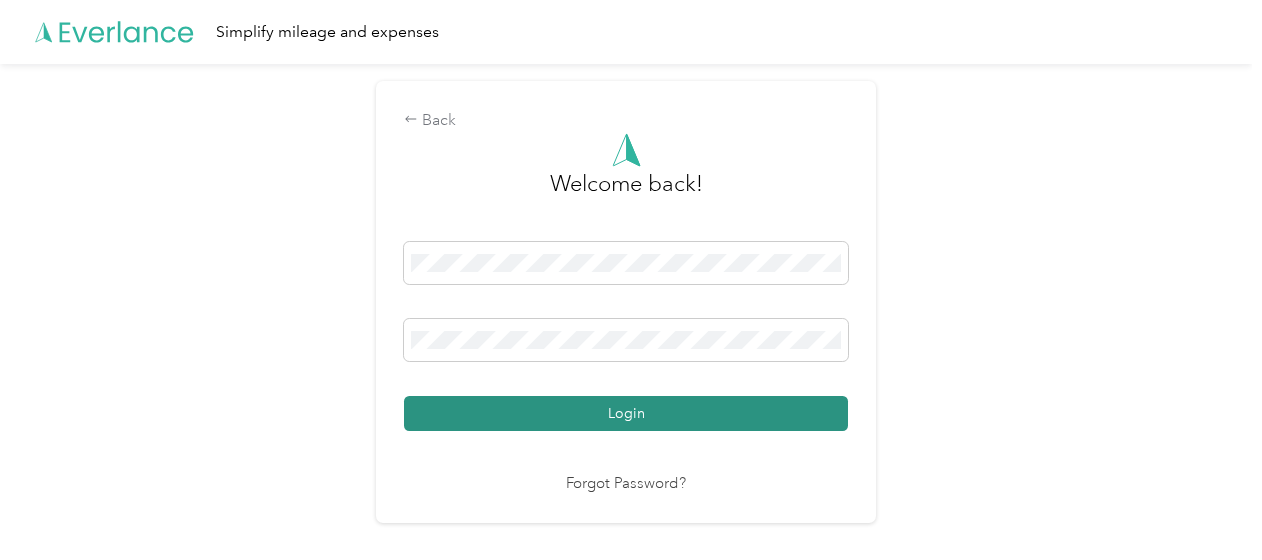 click on "Login" at bounding box center (626, 413) 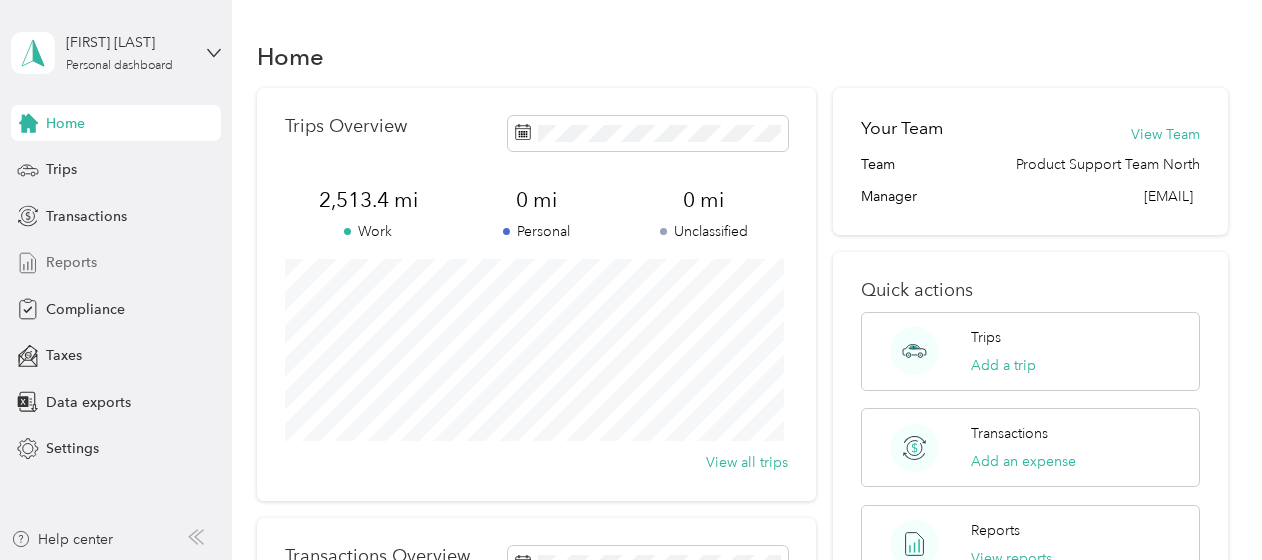 click on "Reports" at bounding box center [116, 263] 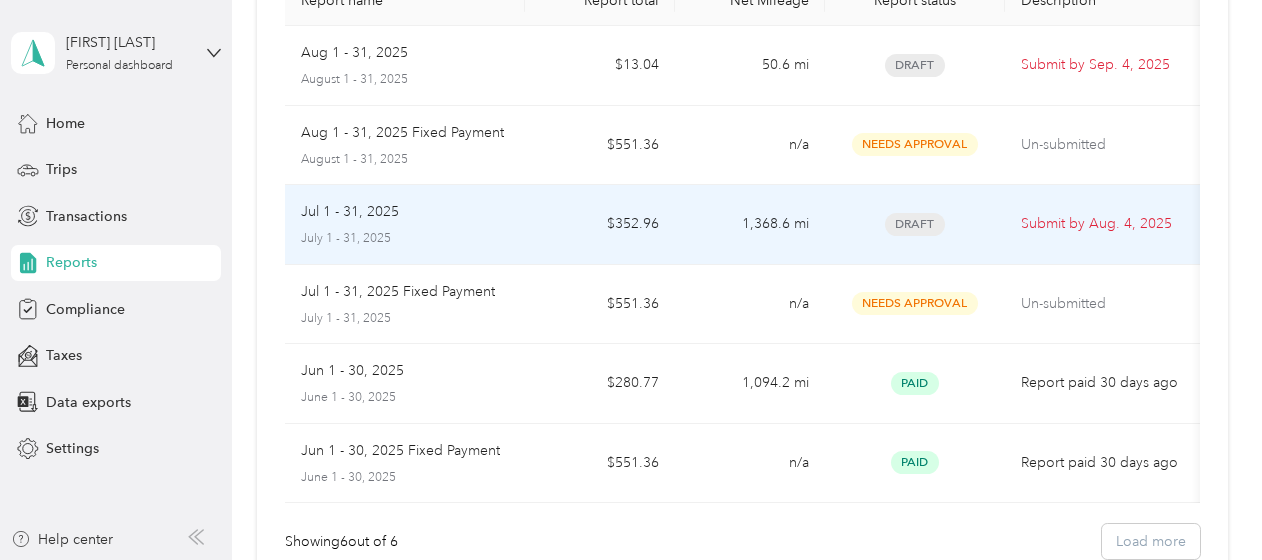 scroll, scrollTop: 200, scrollLeft: 0, axis: vertical 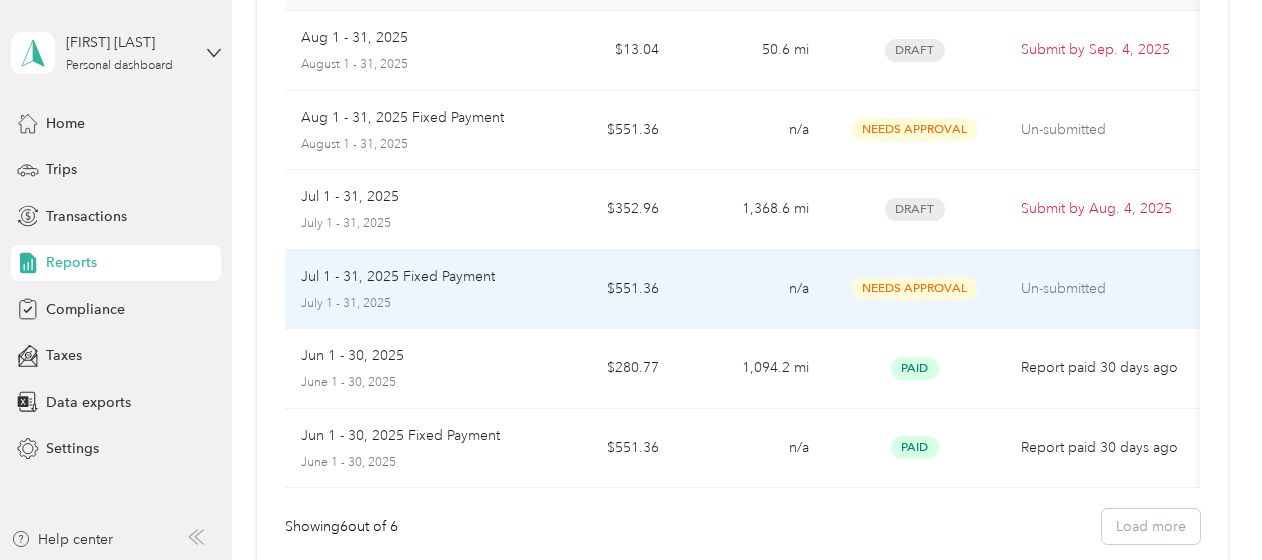 click on "n/a" at bounding box center (750, 290) 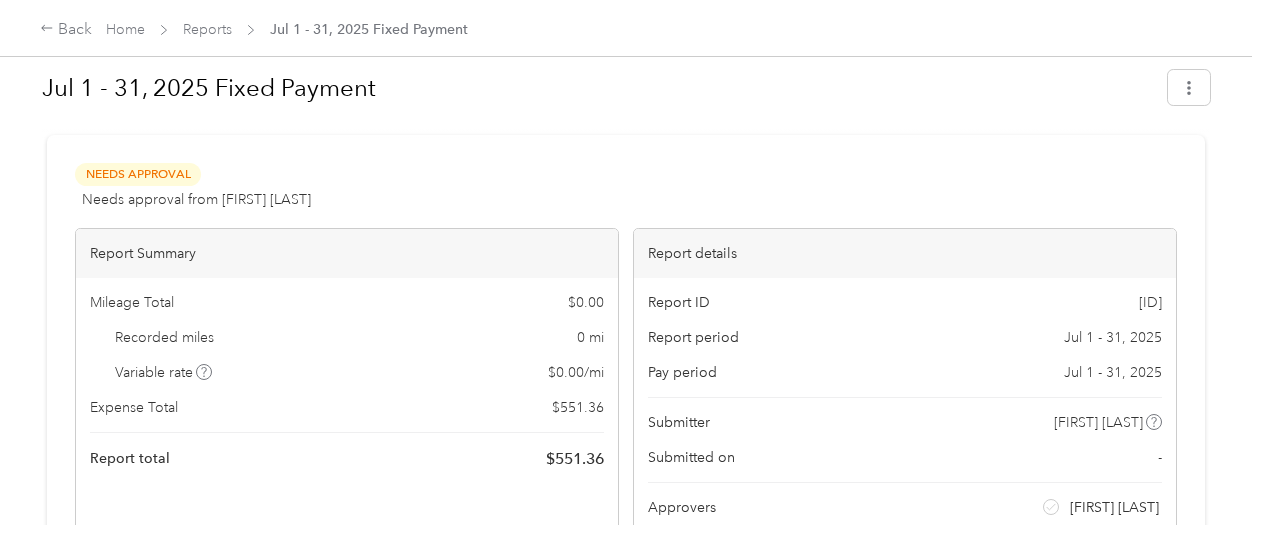 scroll, scrollTop: 0, scrollLeft: 0, axis: both 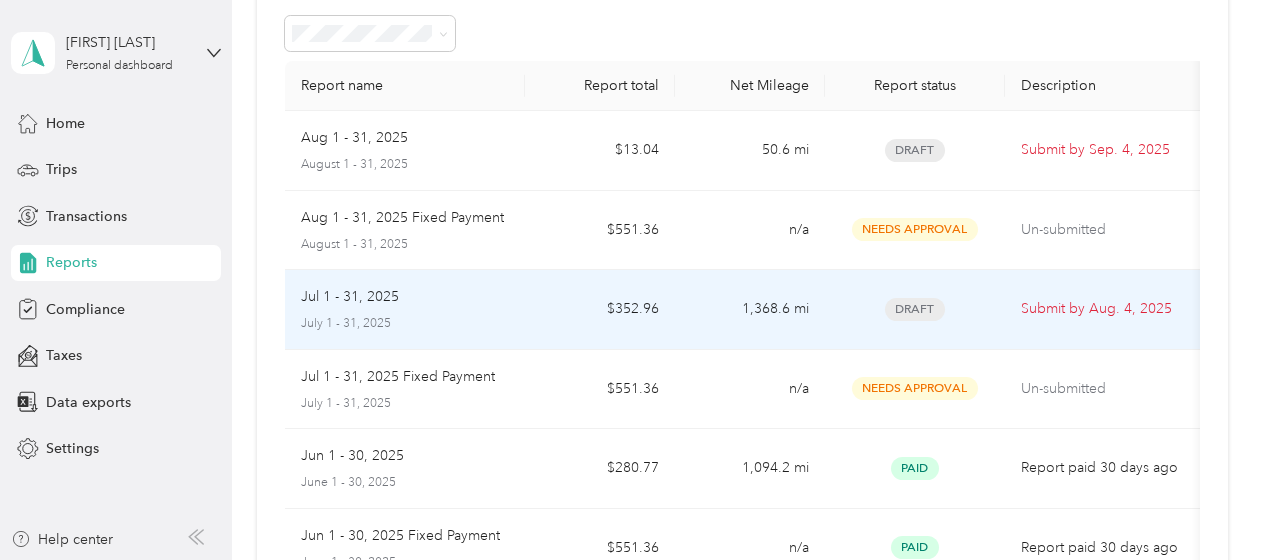 click on "1,368.6 mi" at bounding box center [750, 310] 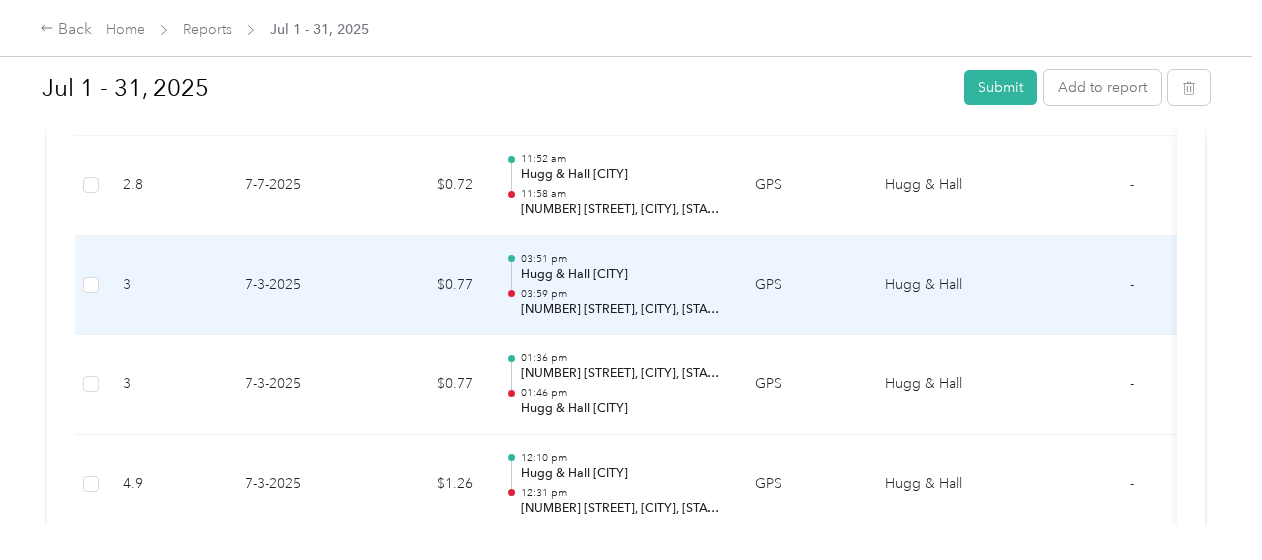 scroll, scrollTop: 9200, scrollLeft: 0, axis: vertical 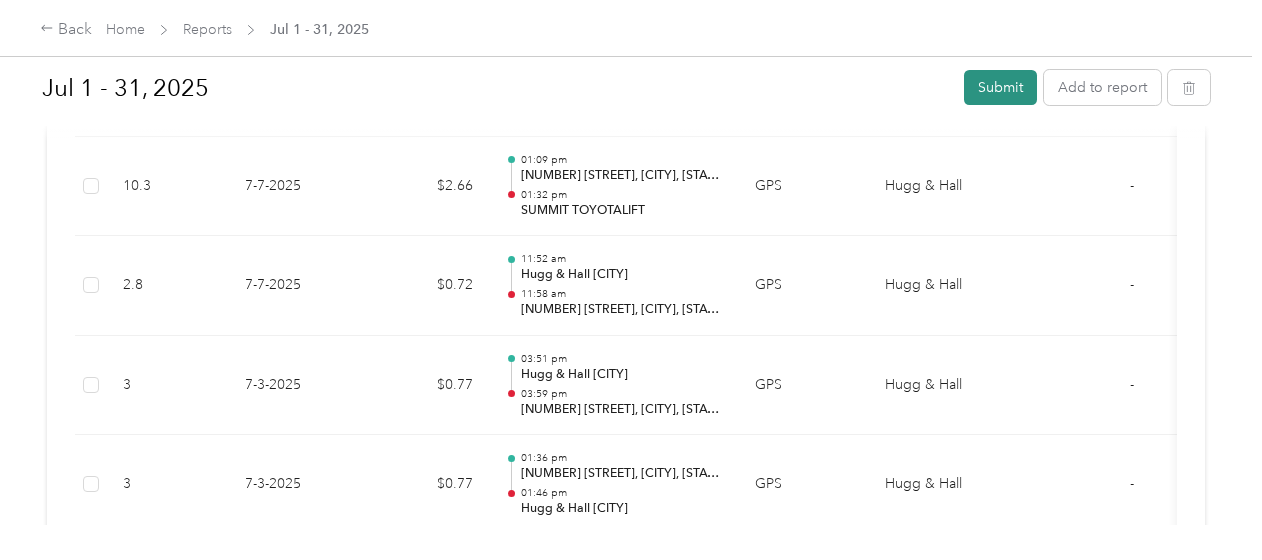 click on "Submit" at bounding box center (1000, 87) 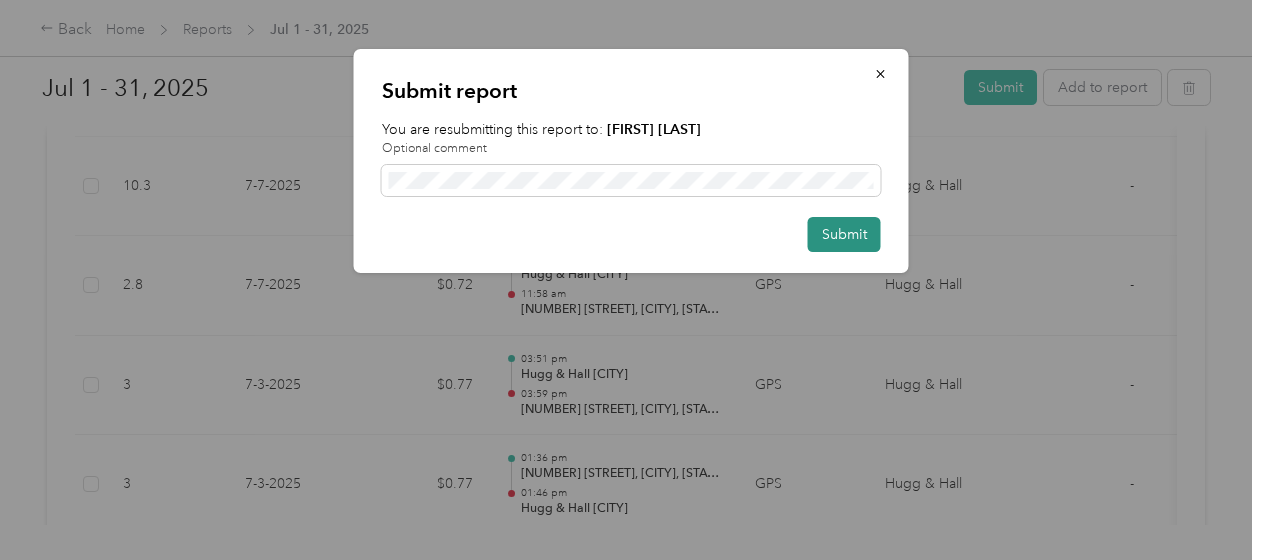 click on "Submit" at bounding box center (844, 234) 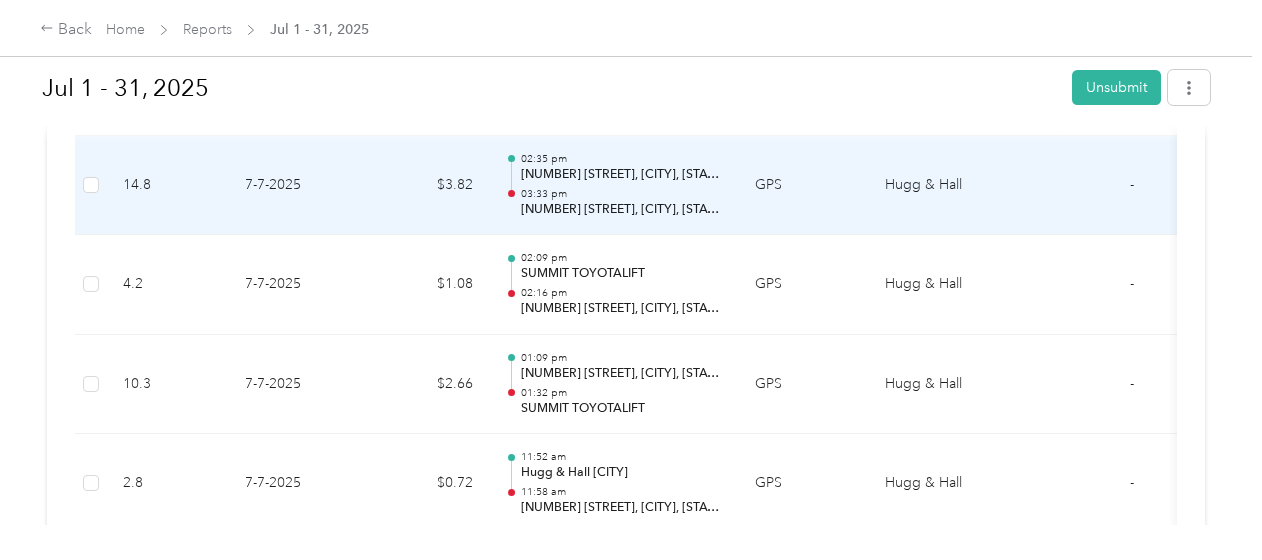 scroll, scrollTop: 8851, scrollLeft: 0, axis: vertical 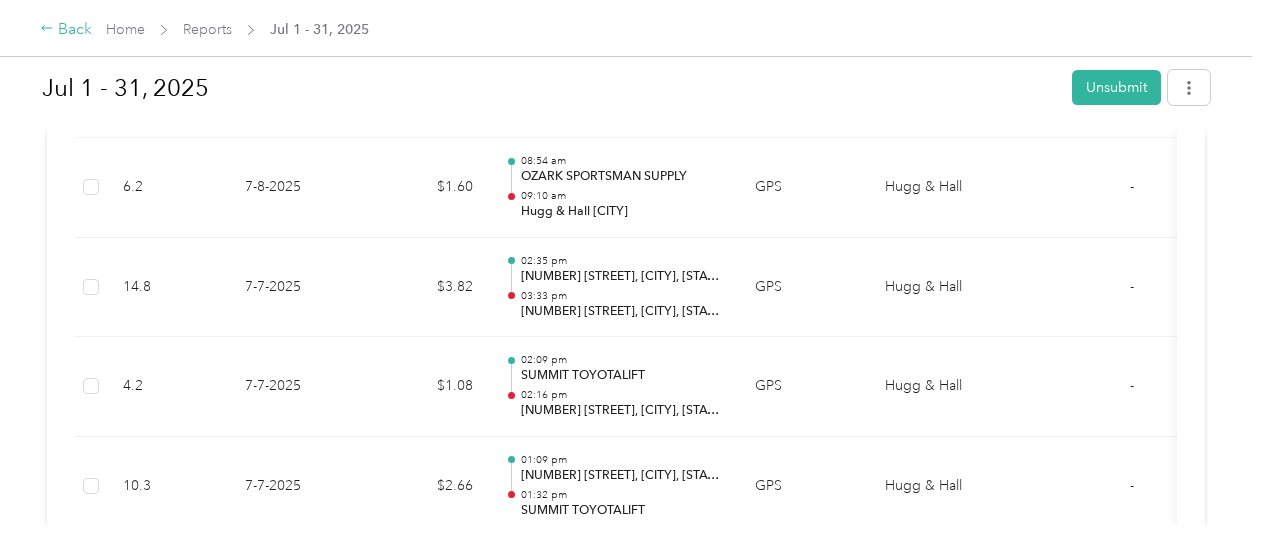 click on "Back" at bounding box center (66, 30) 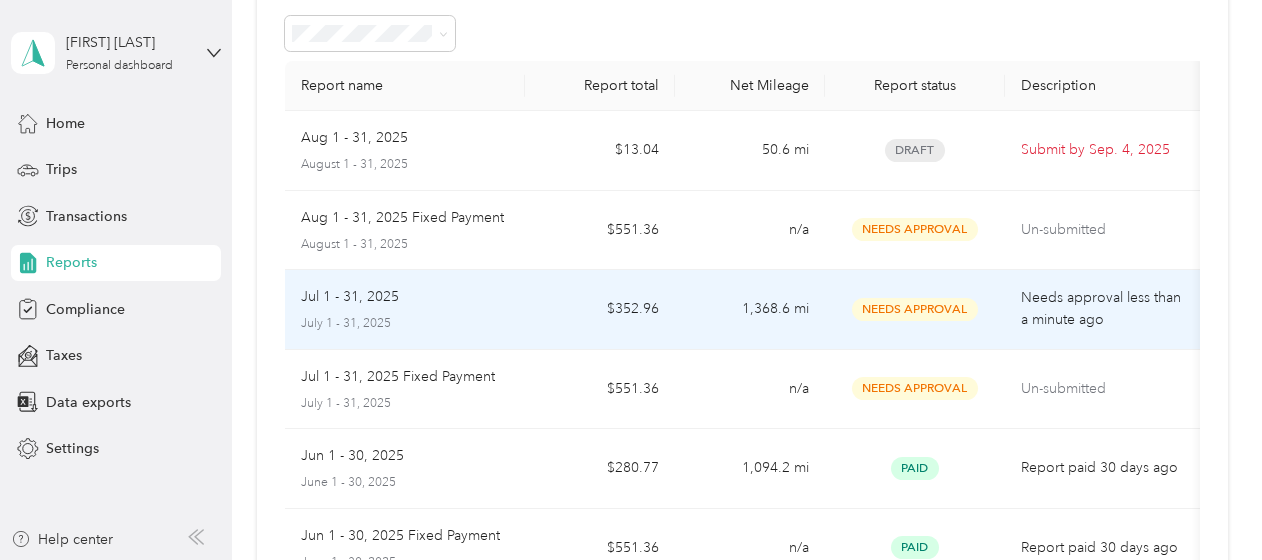 scroll, scrollTop: 0, scrollLeft: 0, axis: both 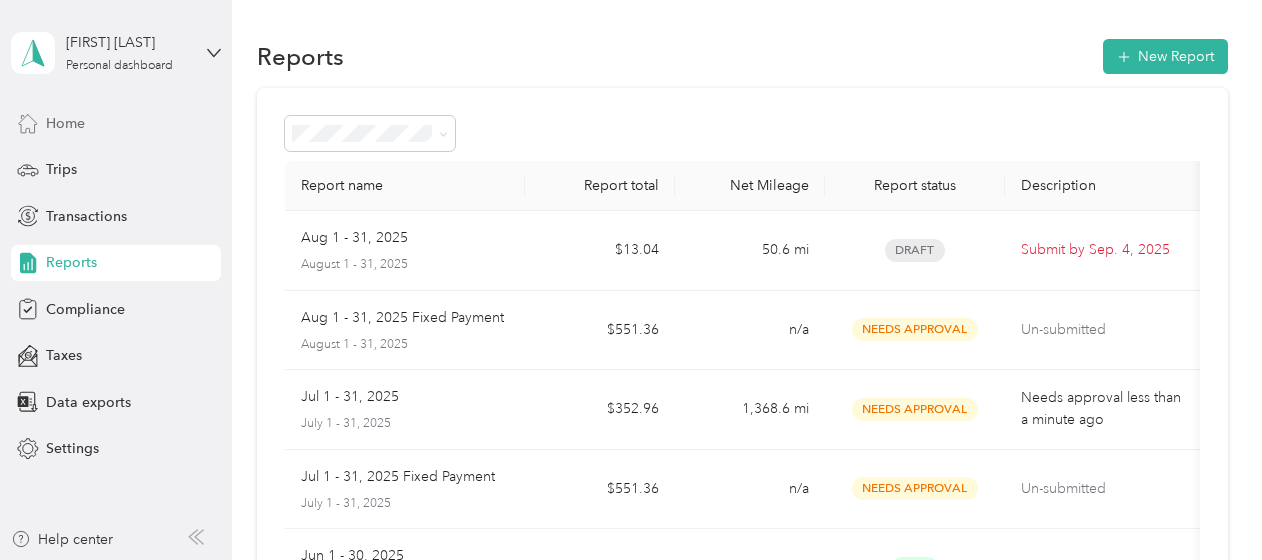 click on "Home" at bounding box center [116, 123] 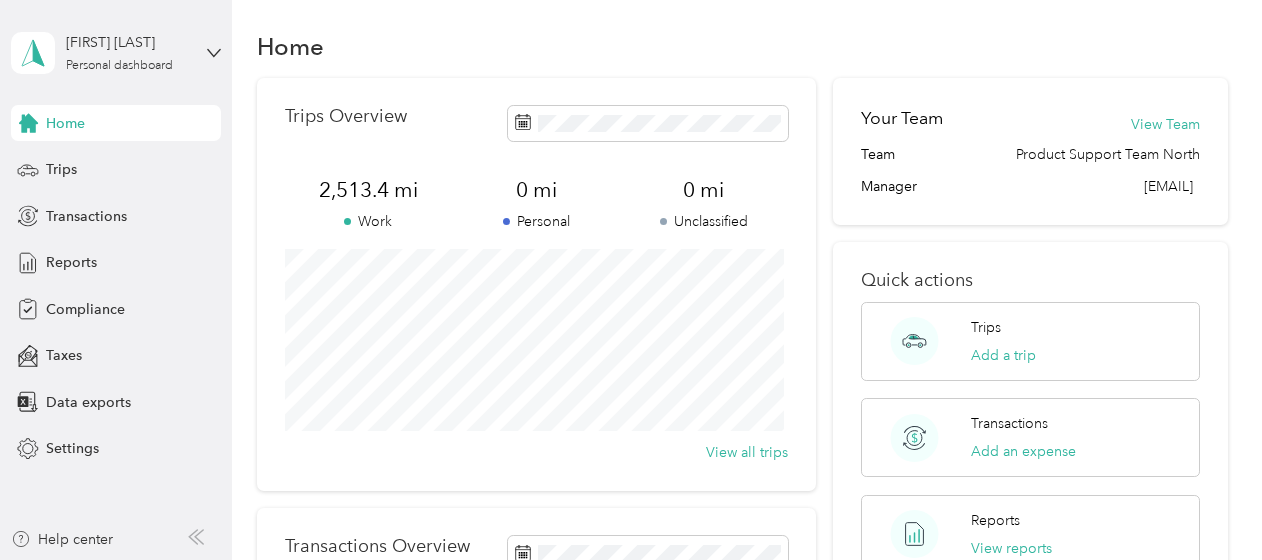 scroll, scrollTop: 0, scrollLeft: 0, axis: both 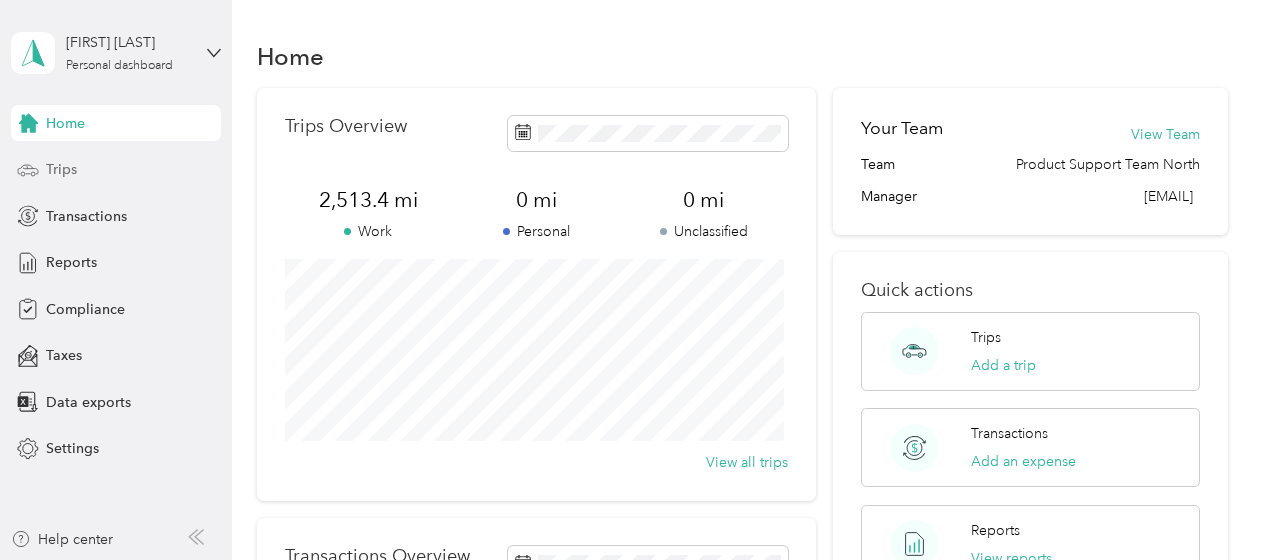 click on "Trips" at bounding box center [61, 169] 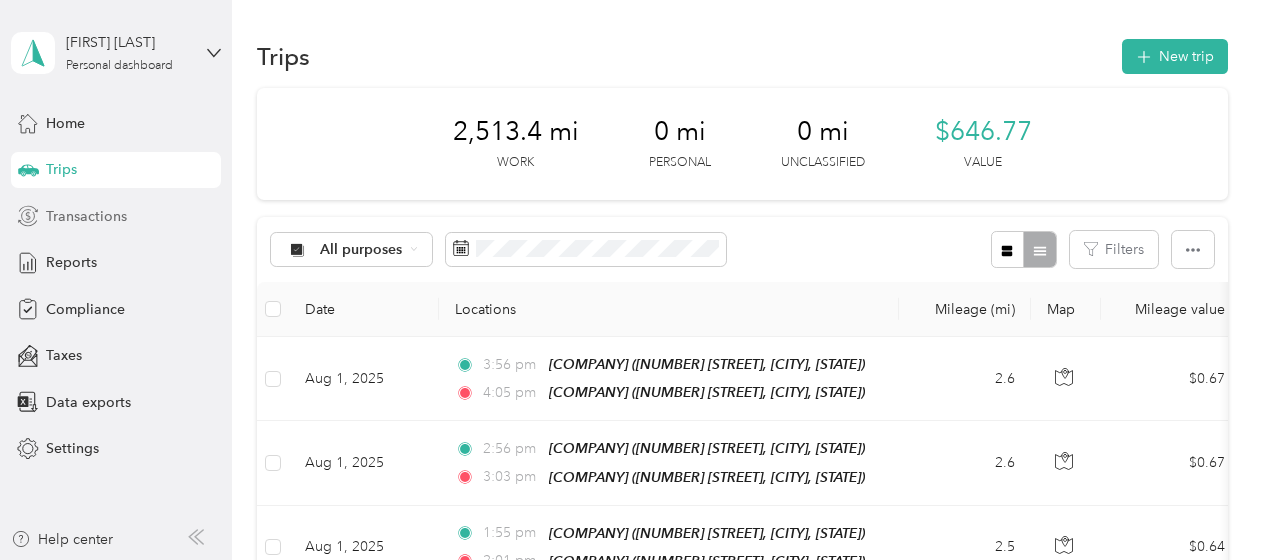 click on "Transactions" at bounding box center (86, 216) 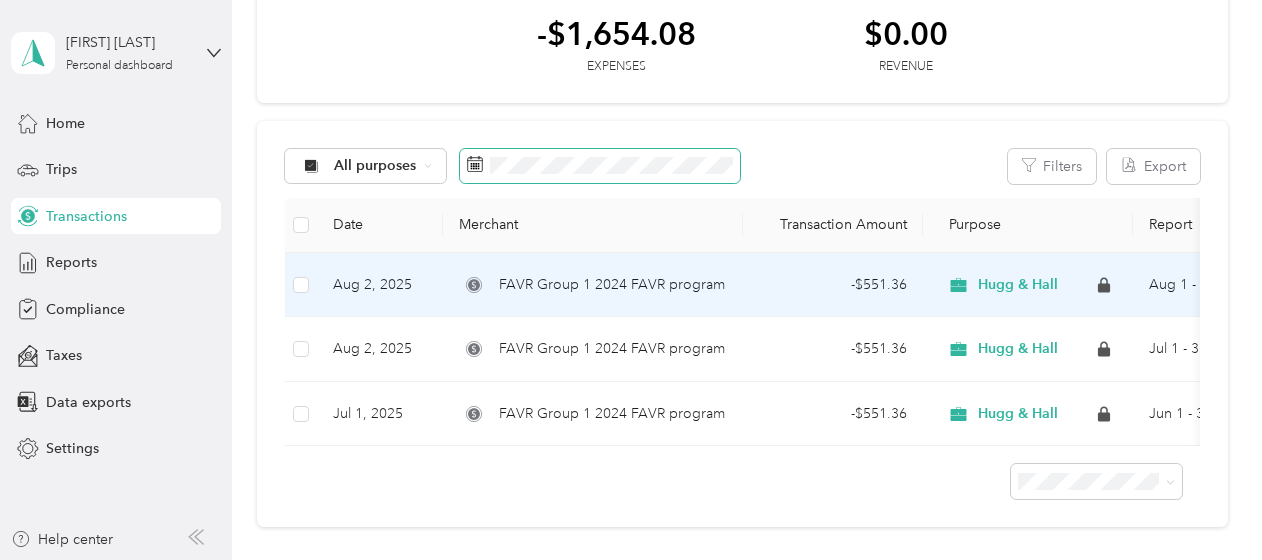 scroll, scrollTop: 0, scrollLeft: 0, axis: both 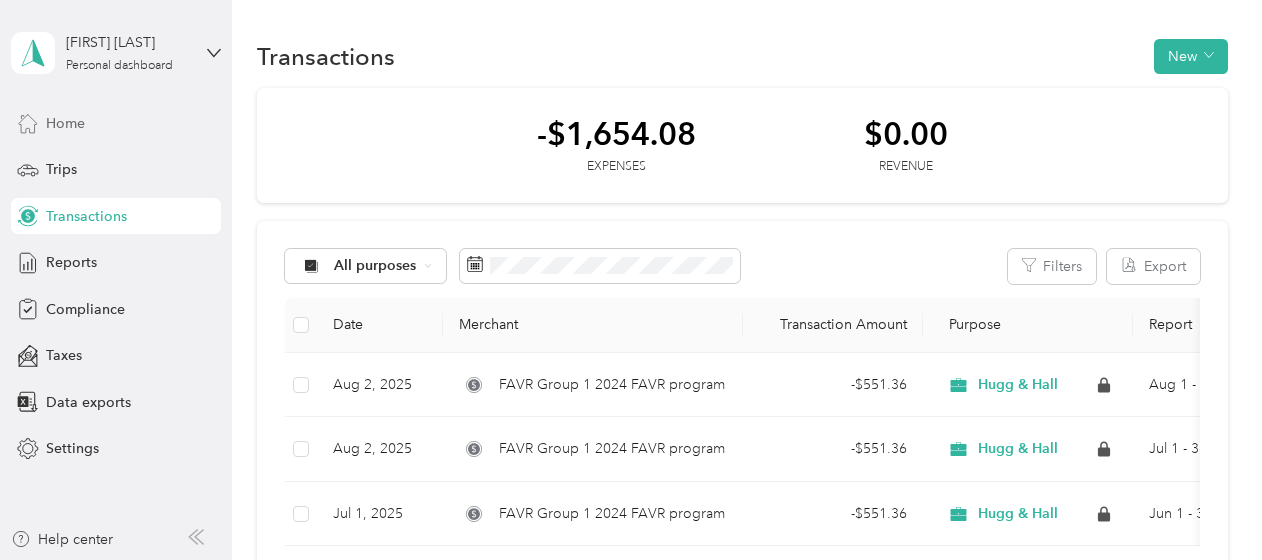 click on "Home" at bounding box center [116, 123] 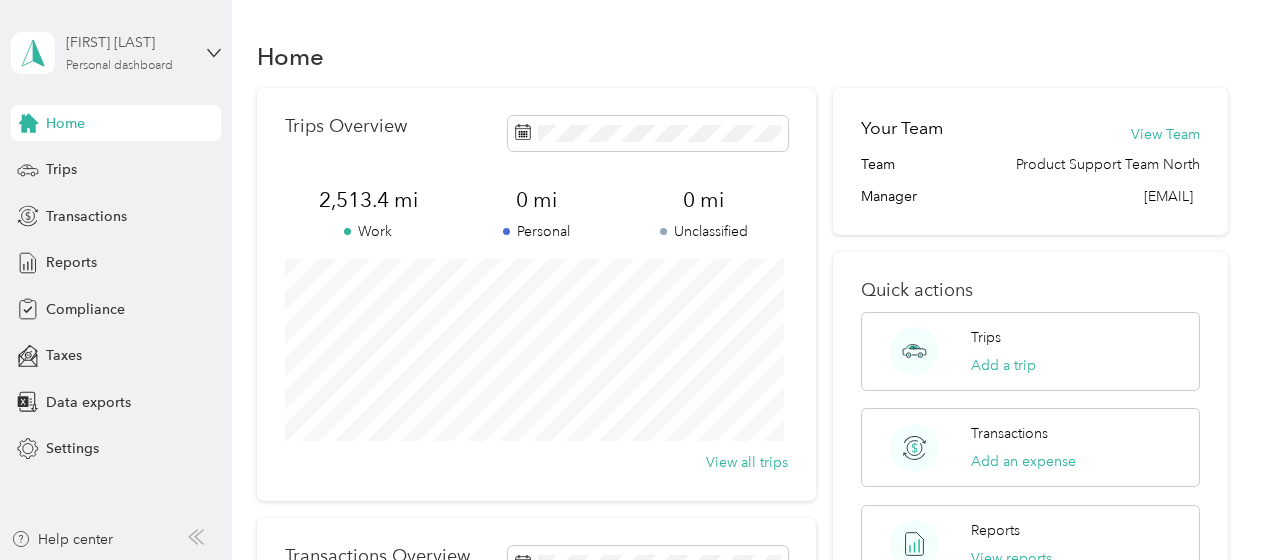 click on "Personal dashboard" at bounding box center (119, 66) 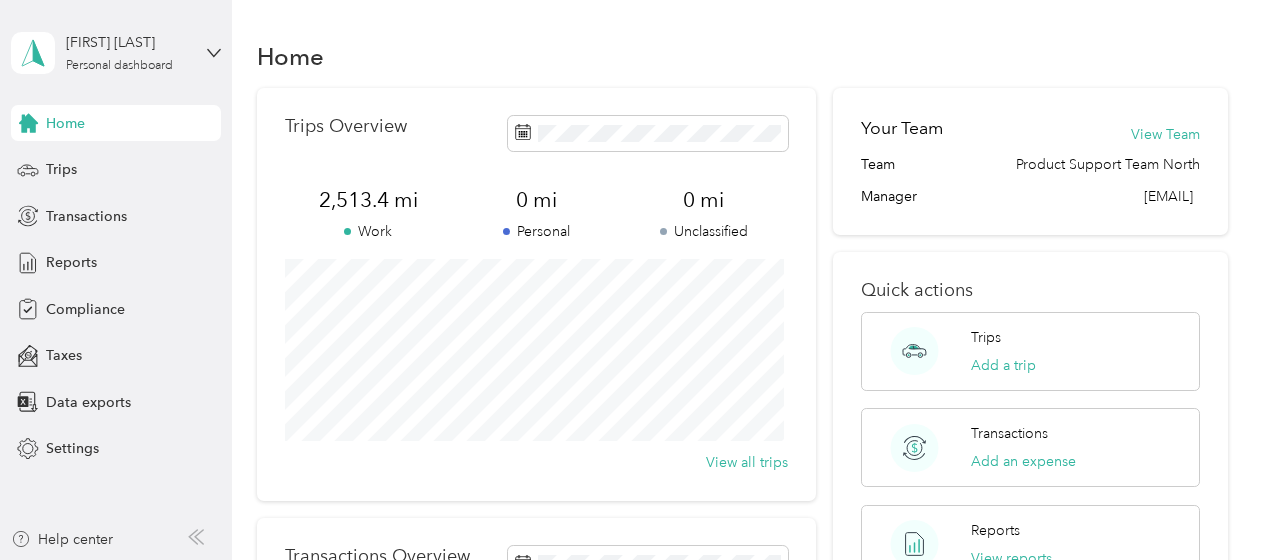 click on "Log out" at bounding box center [163, 164] 